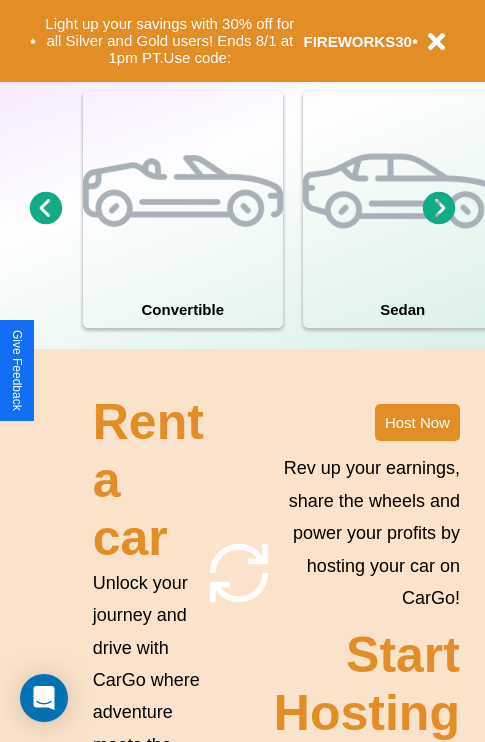 scroll, scrollTop: 1558, scrollLeft: 0, axis: vertical 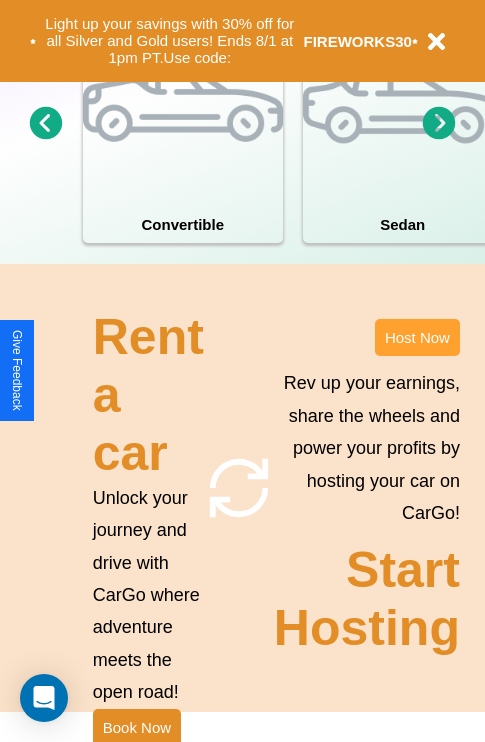 click on "Host Now" at bounding box center [417, 337] 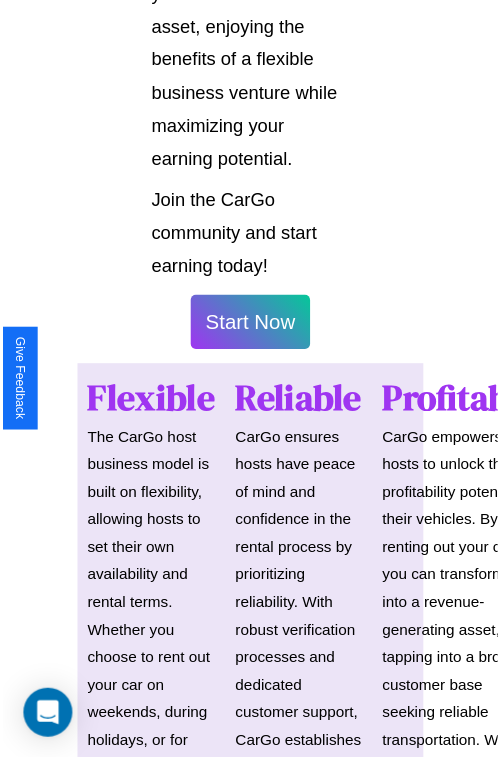 scroll, scrollTop: 1417, scrollLeft: 0, axis: vertical 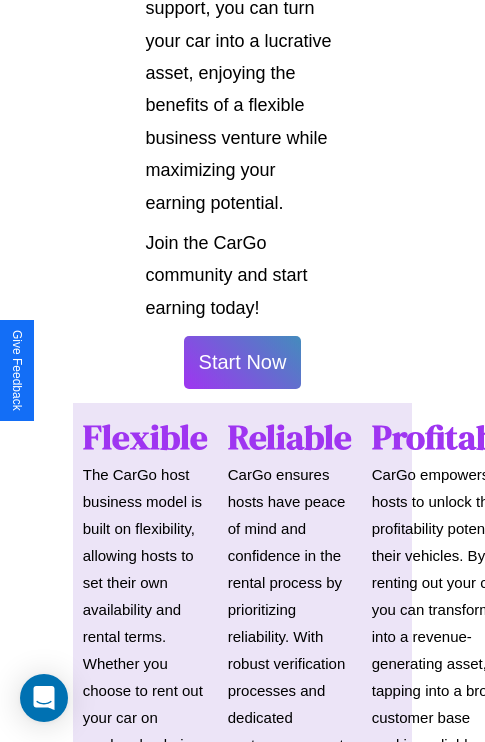 click on "Start Now" at bounding box center [243, 362] 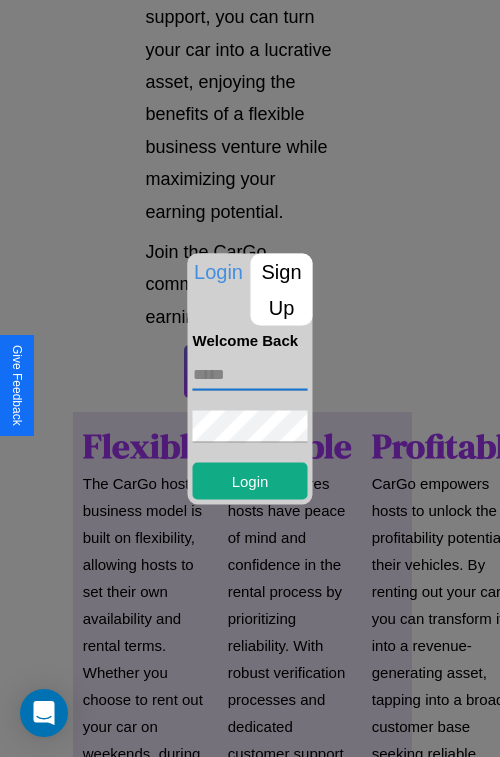 click at bounding box center (250, 374) 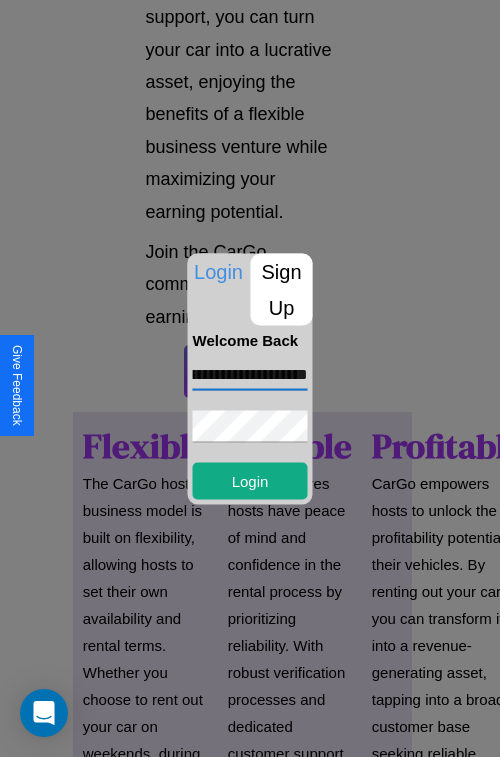 scroll, scrollTop: 0, scrollLeft: 84, axis: horizontal 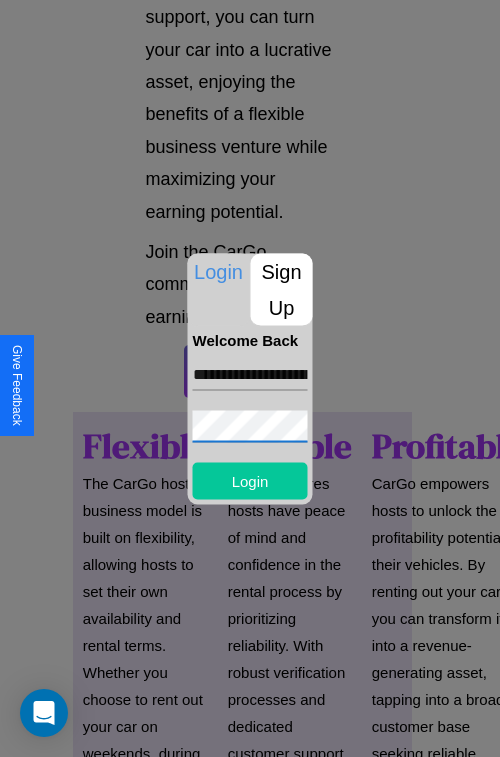 click on "Login" at bounding box center [250, 480] 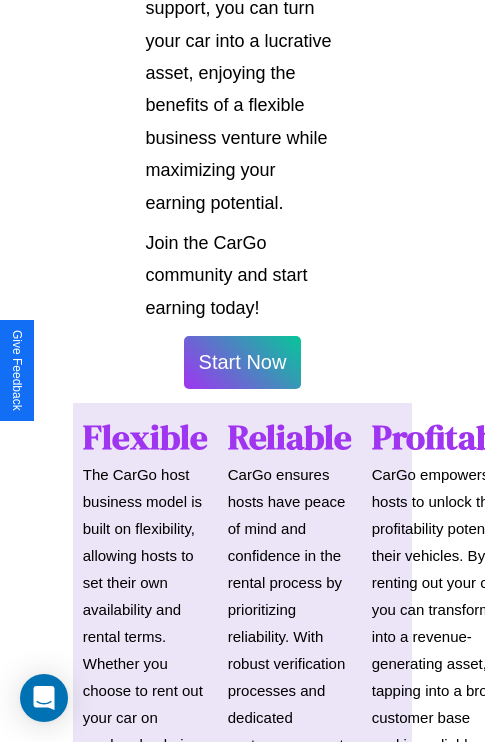 scroll, scrollTop: 1419, scrollLeft: 0, axis: vertical 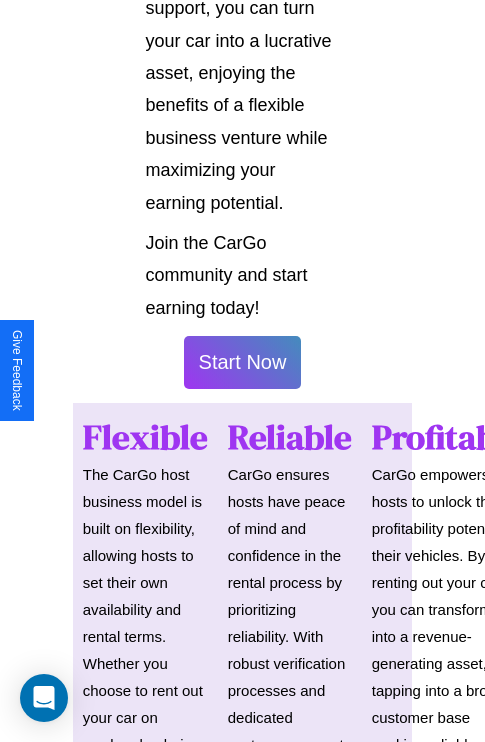 click on "Start Now" at bounding box center [243, 362] 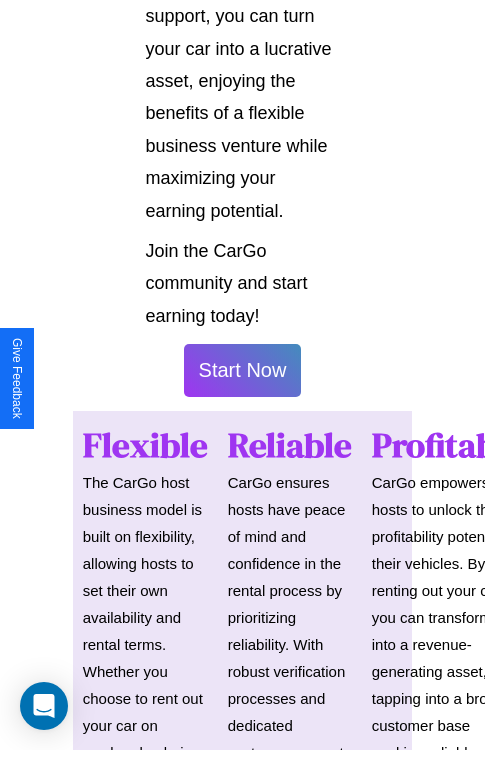 scroll, scrollTop: 0, scrollLeft: 0, axis: both 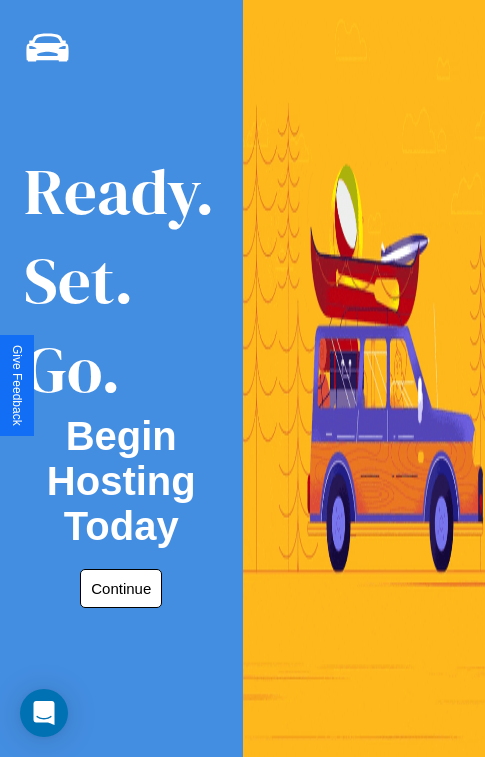 click on "Continue" at bounding box center (121, 588) 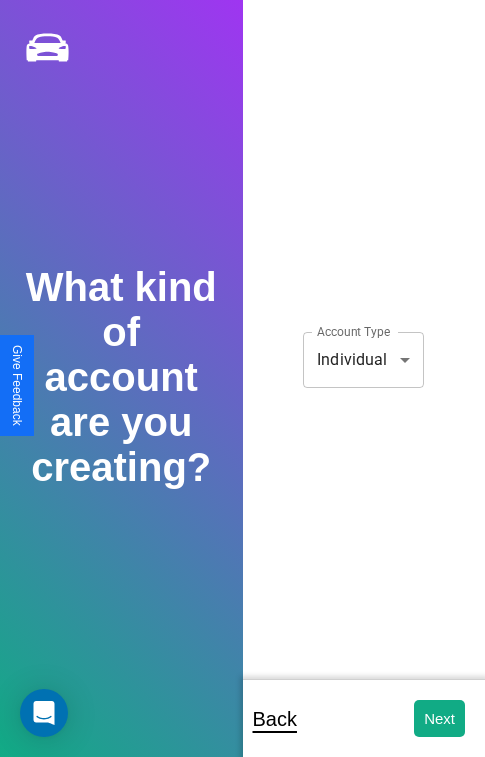 click on "**********" at bounding box center [242, 392] 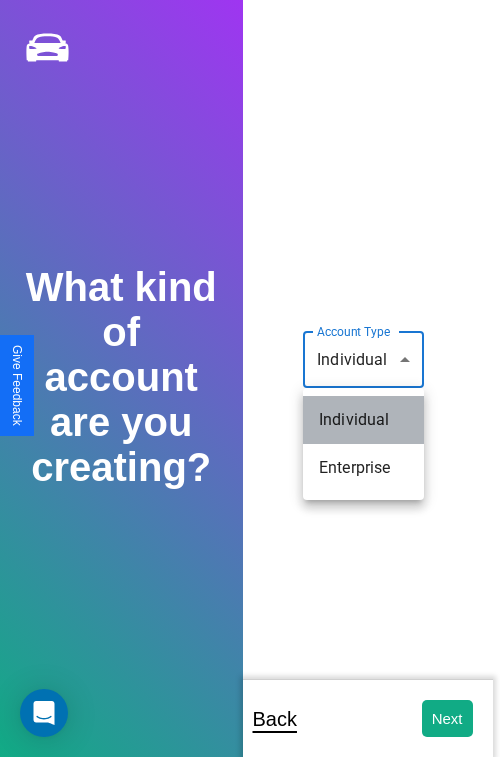 click on "Individual" at bounding box center [363, 420] 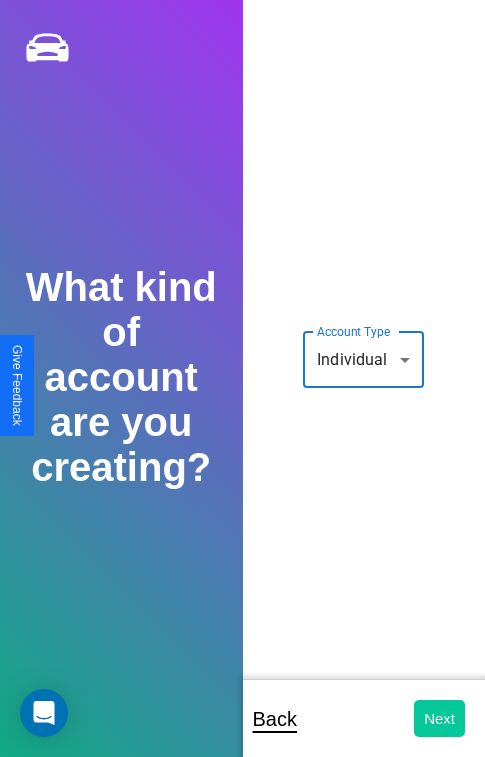 click on "Next" at bounding box center (439, 718) 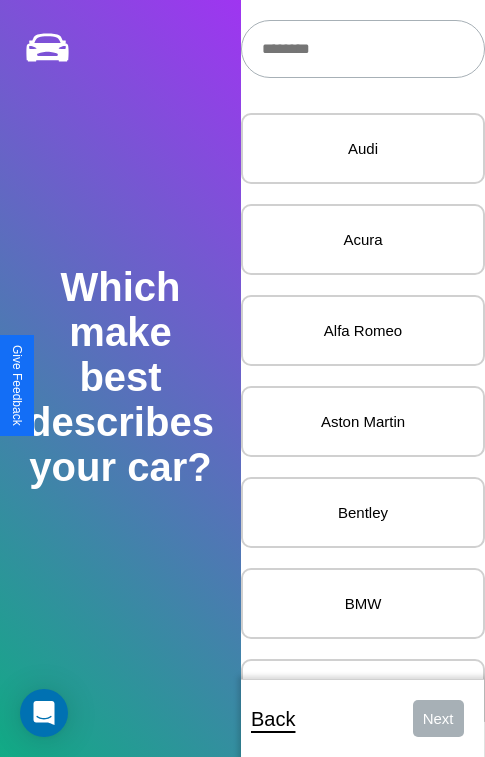 scroll, scrollTop: 27, scrollLeft: 0, axis: vertical 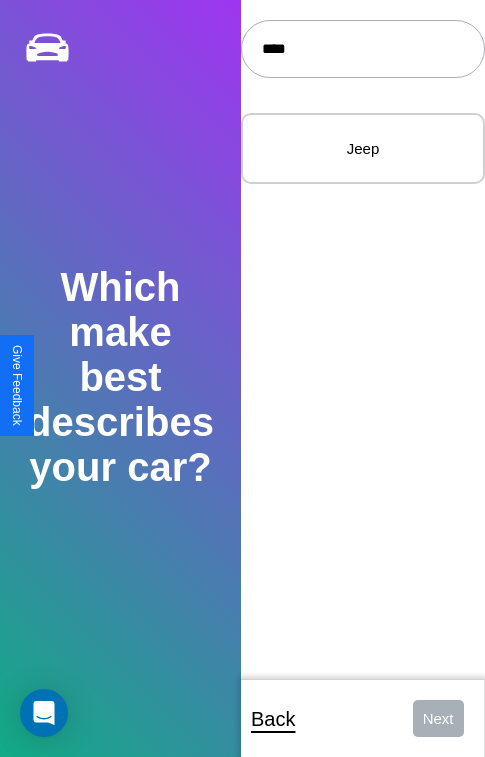 type on "****" 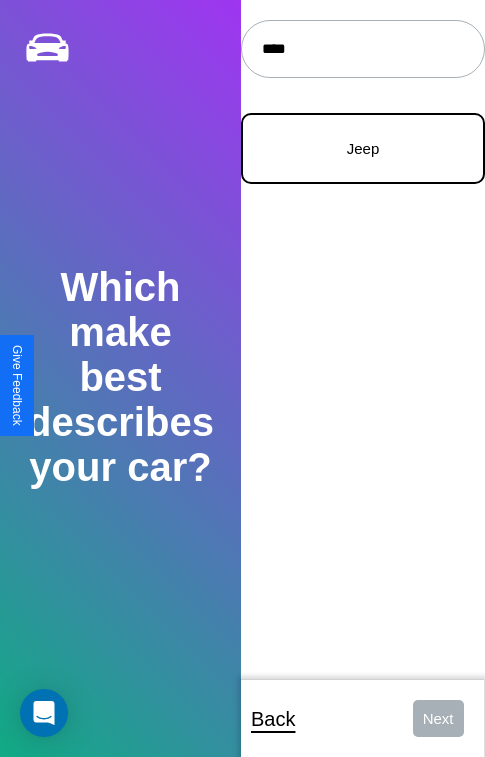 click on "Jeep" at bounding box center [363, 148] 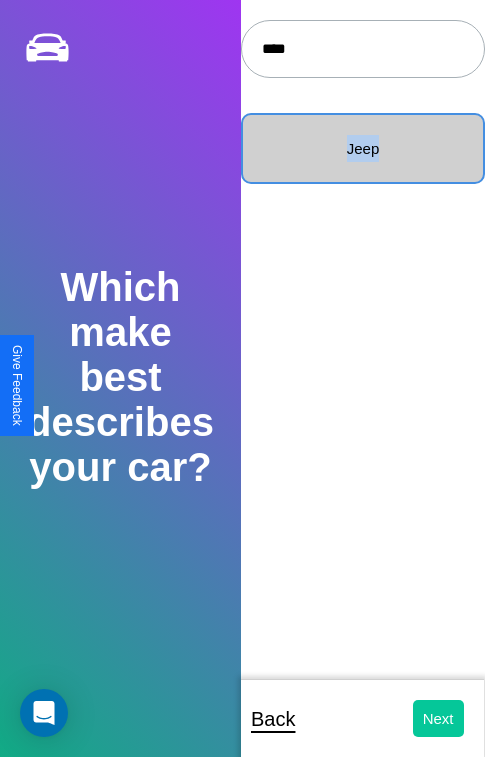 click on "Next" at bounding box center [438, 718] 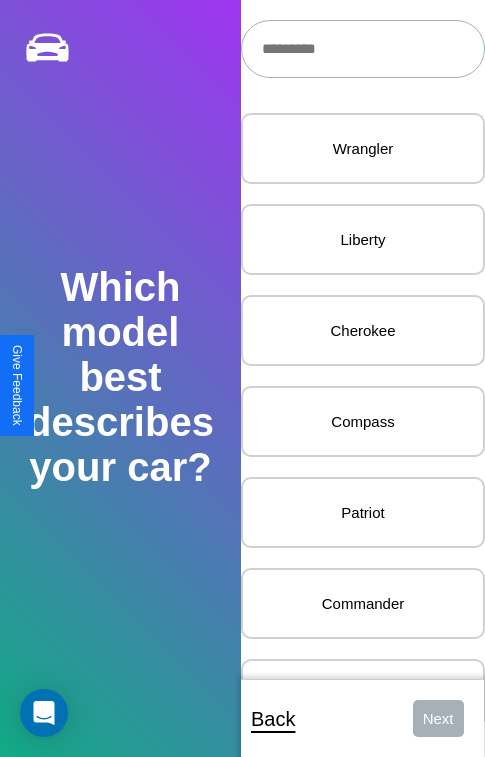 scroll, scrollTop: 27, scrollLeft: 0, axis: vertical 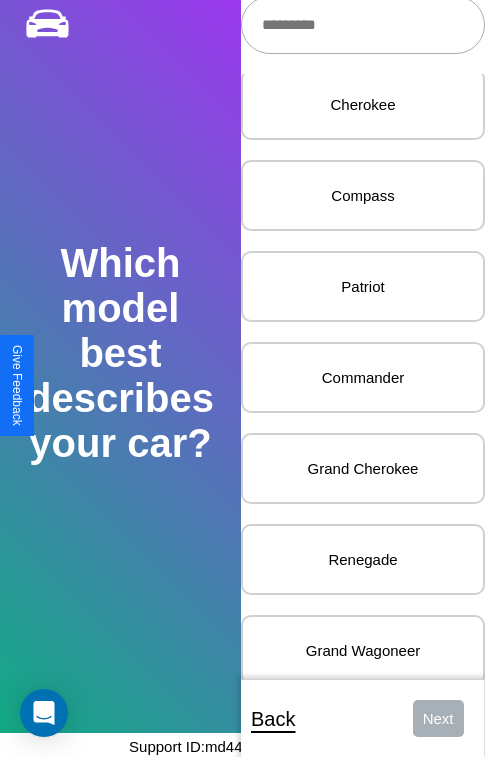 click on "Commander" at bounding box center (363, 377) 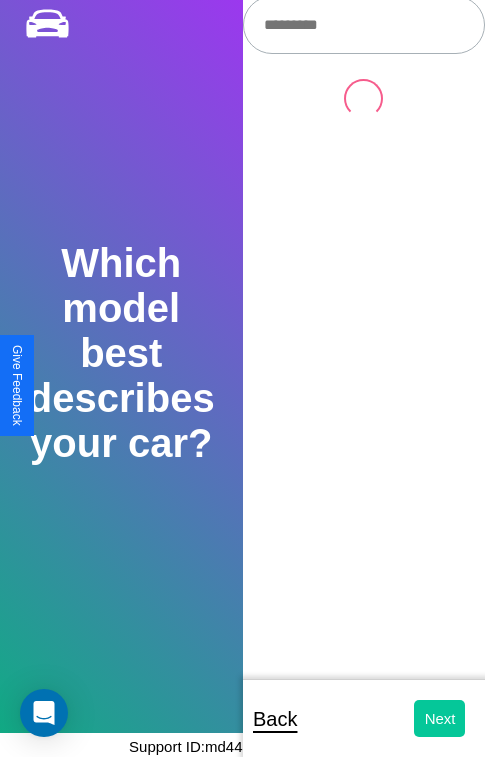 scroll, scrollTop: 0, scrollLeft: 0, axis: both 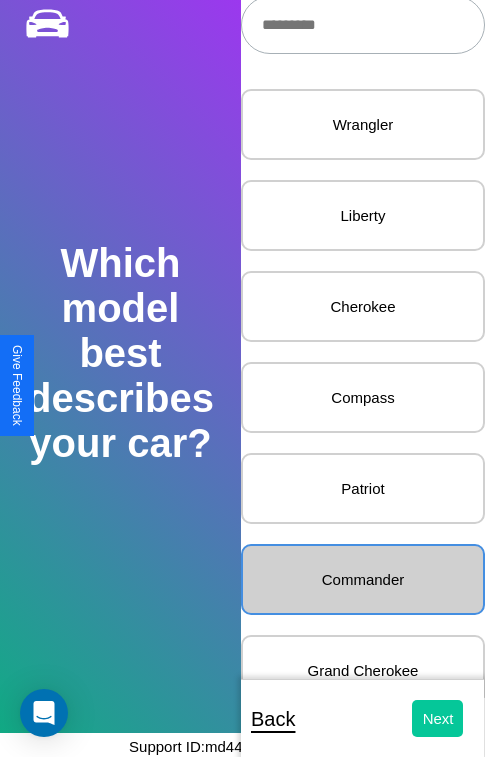 click on "Next" at bounding box center (438, 718) 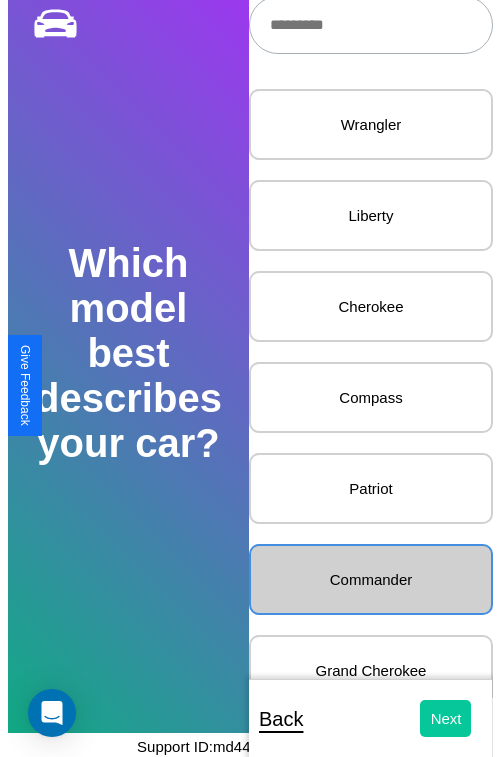 scroll, scrollTop: 0, scrollLeft: 0, axis: both 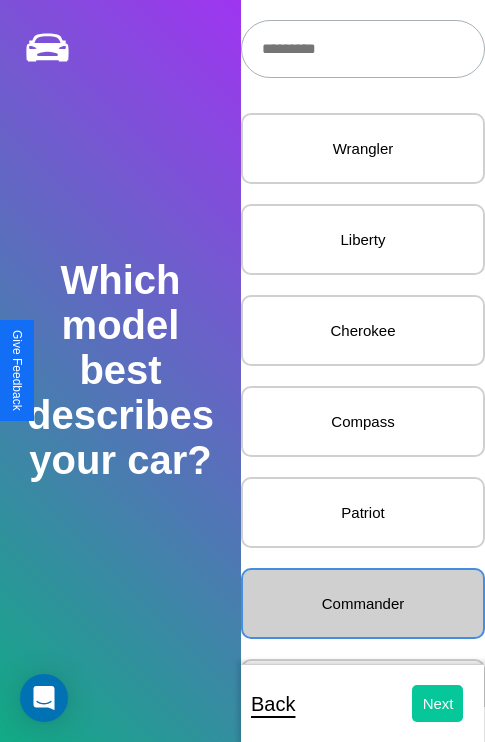 select on "*****" 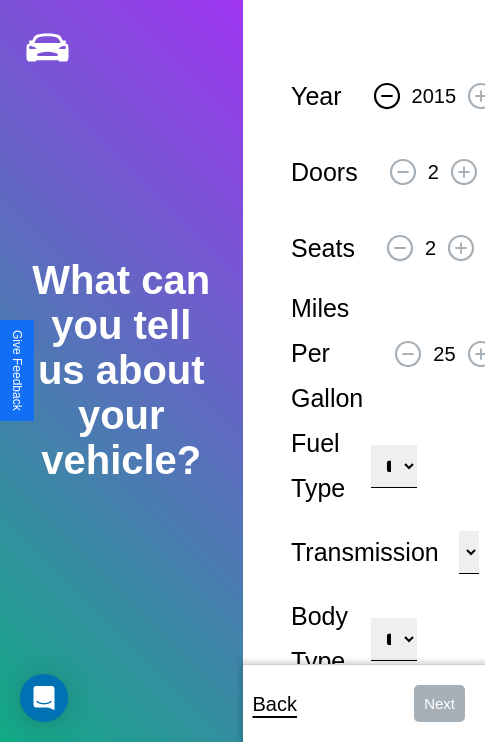 click 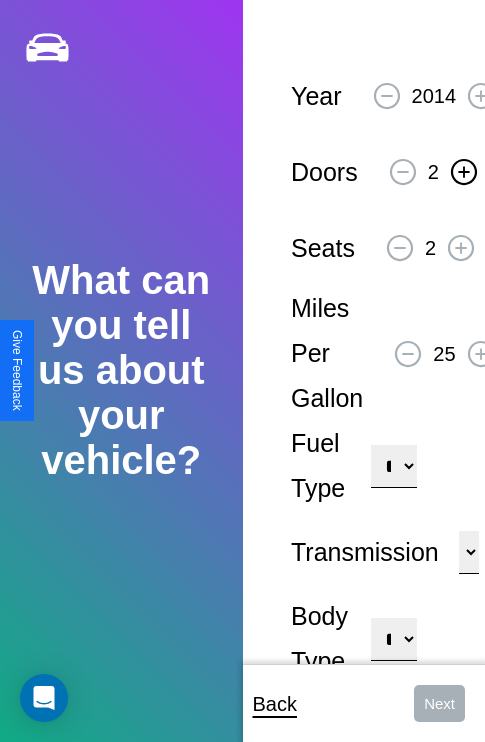 click 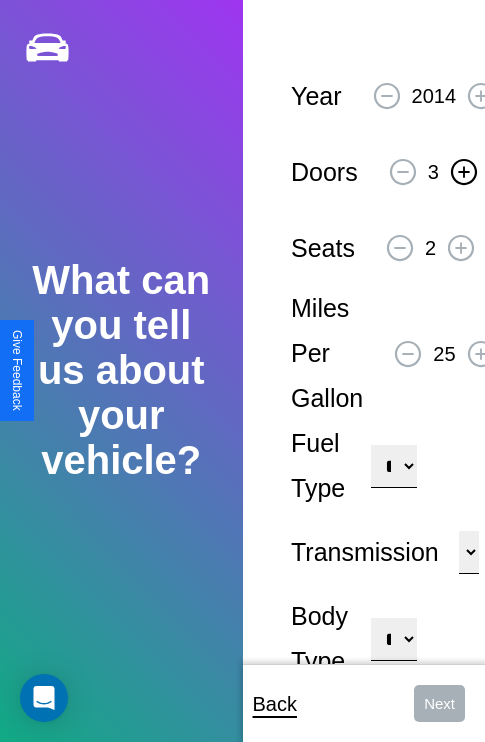 click 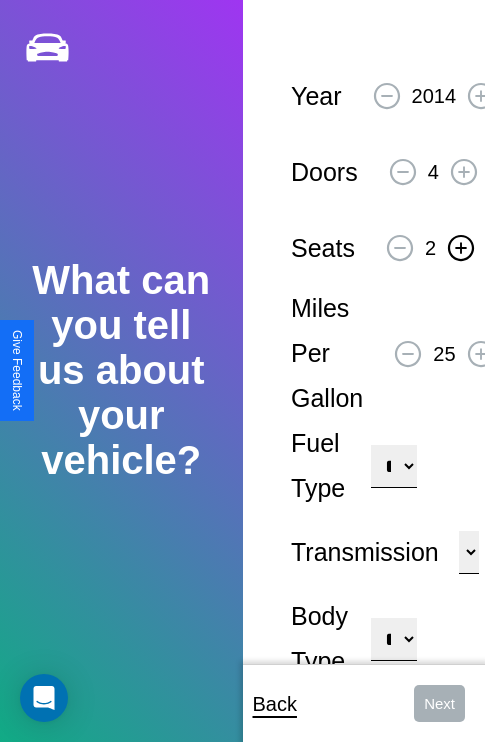 click 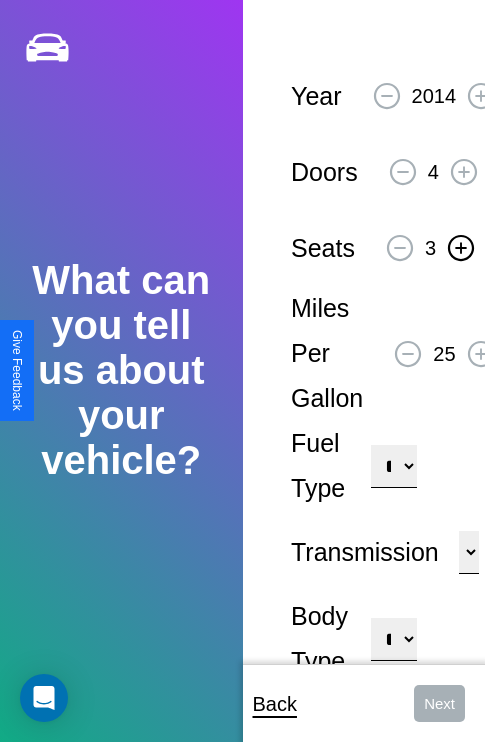 click 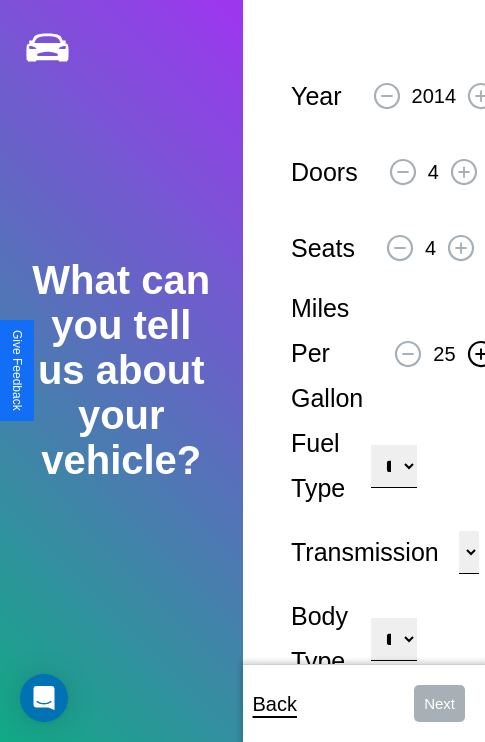 click 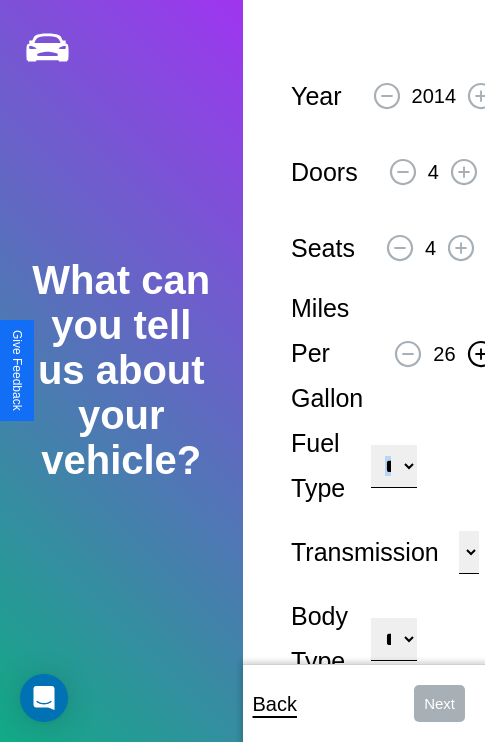 click on "**********" at bounding box center (393, 466) 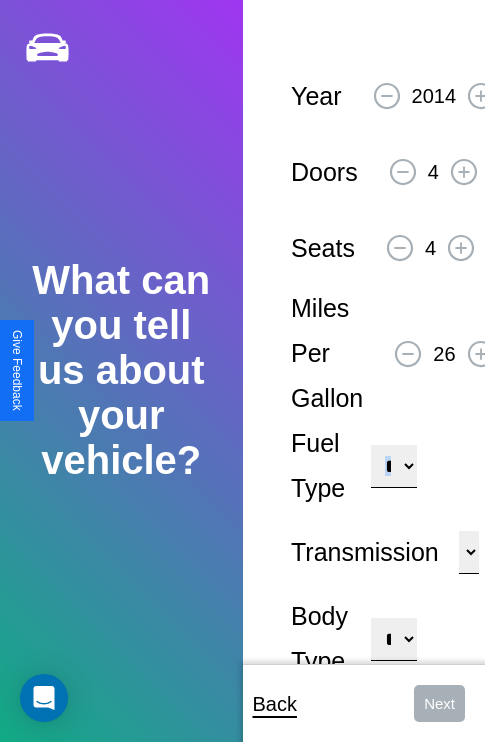 select on "***" 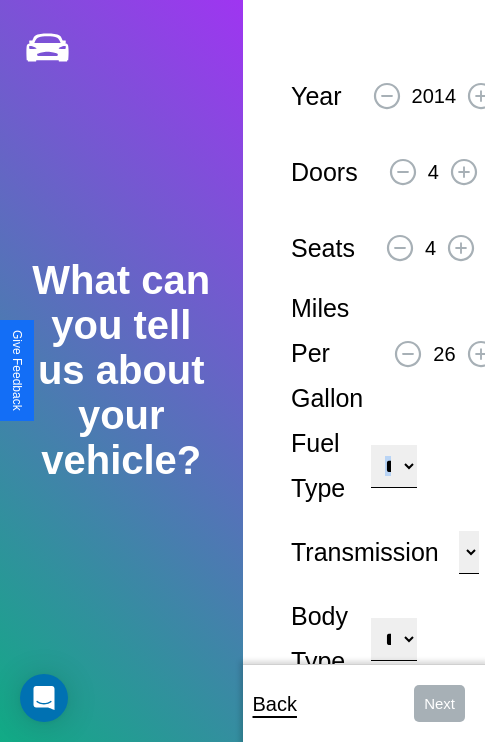 click on "****** ********* ******" at bounding box center (469, 552) 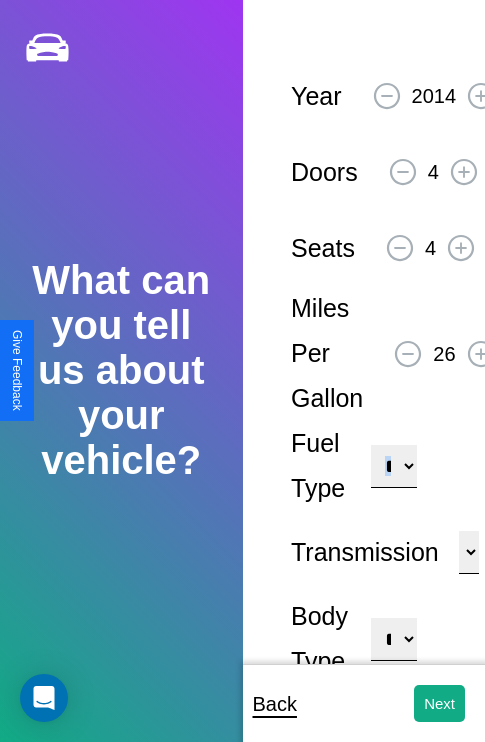 click on "**********" at bounding box center [393, 639] 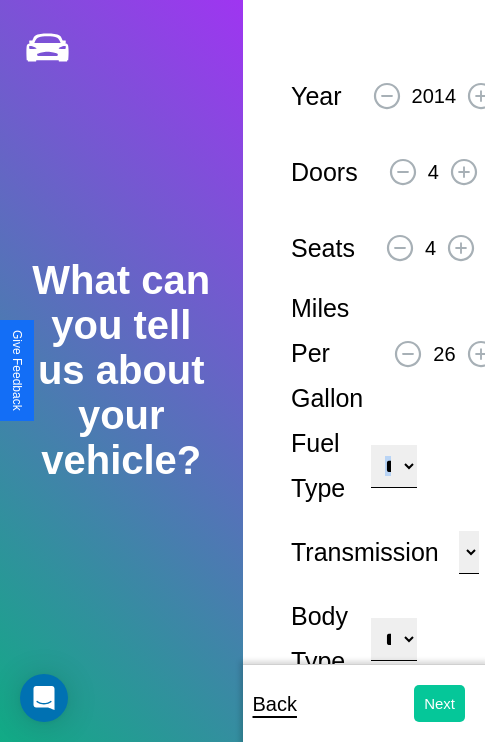 click on "Next" at bounding box center [439, 703] 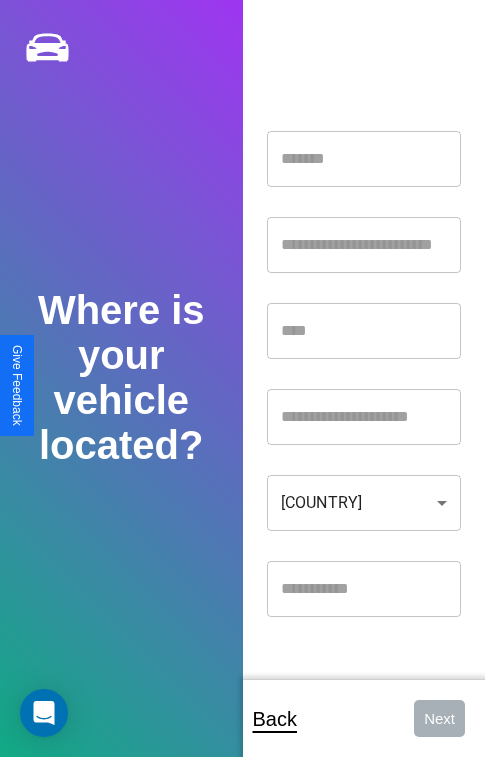 click at bounding box center (364, 159) 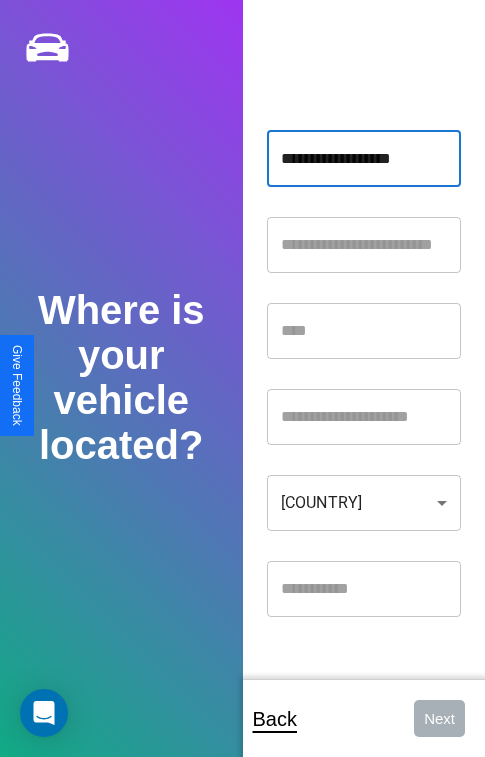 type on "**********" 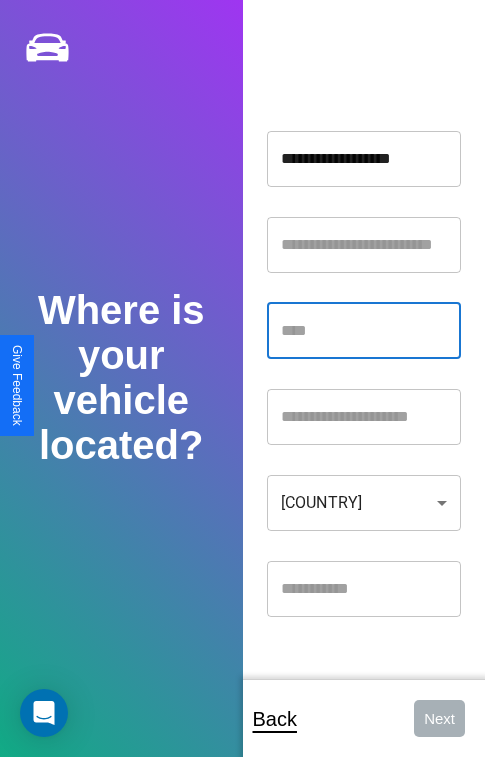 click at bounding box center [364, 331] 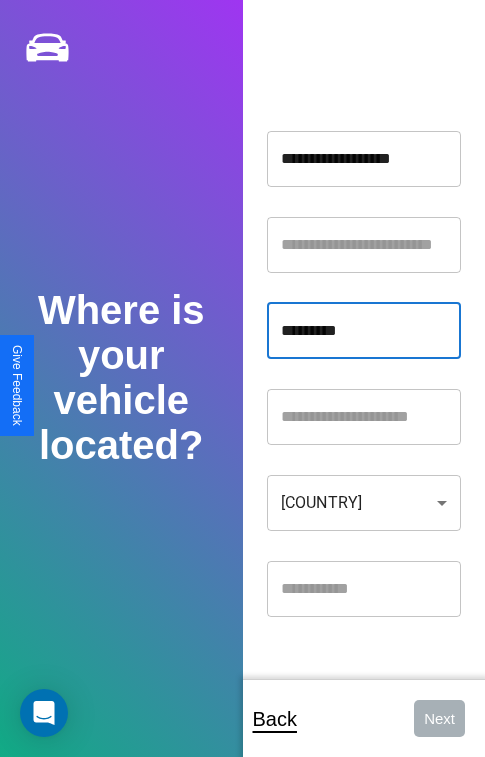type on "*********" 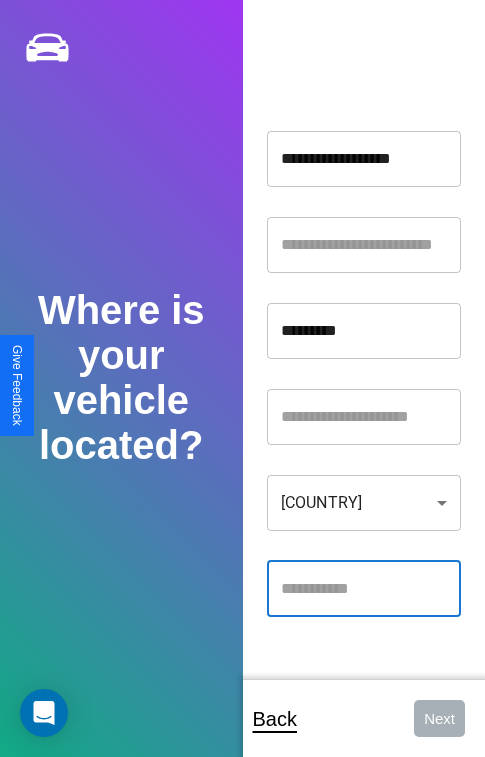 click at bounding box center (364, 589) 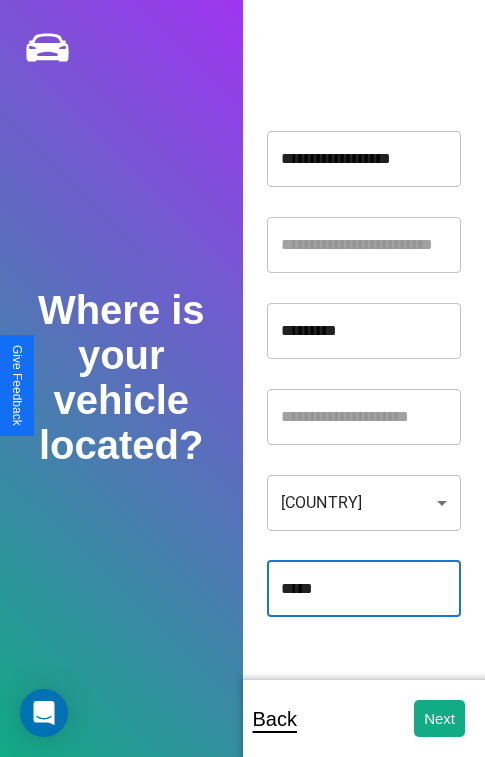 type on "*****" 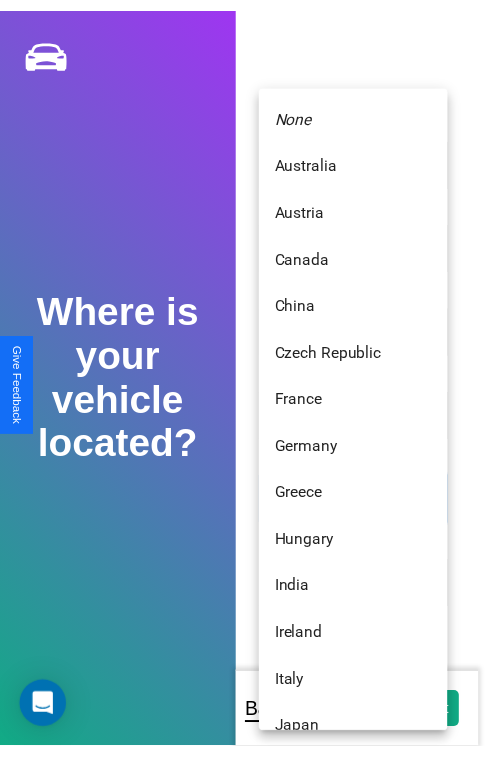 scroll, scrollTop: 459, scrollLeft: 0, axis: vertical 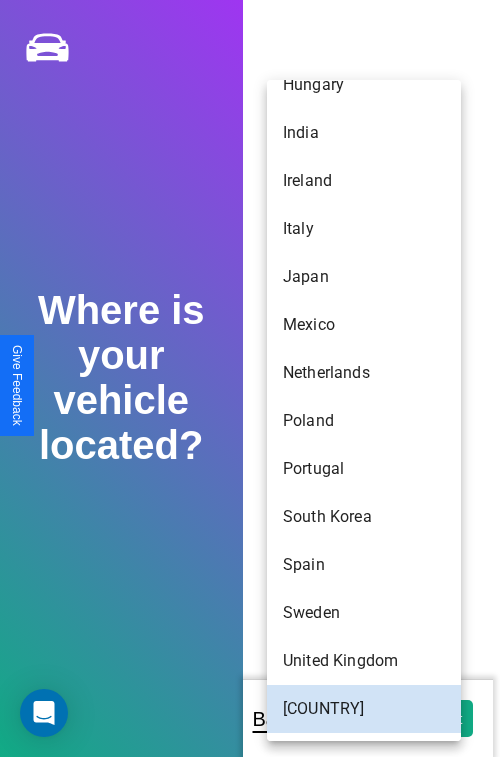 click on "Netherlands" at bounding box center (364, 373) 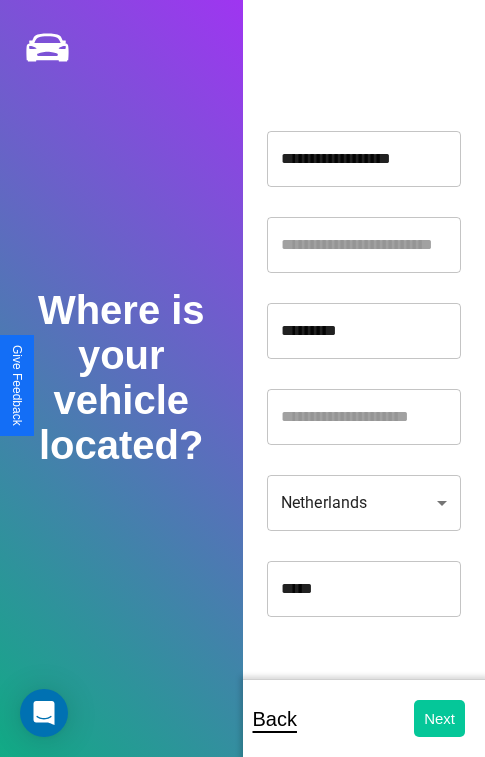 click on "Next" at bounding box center [439, 718] 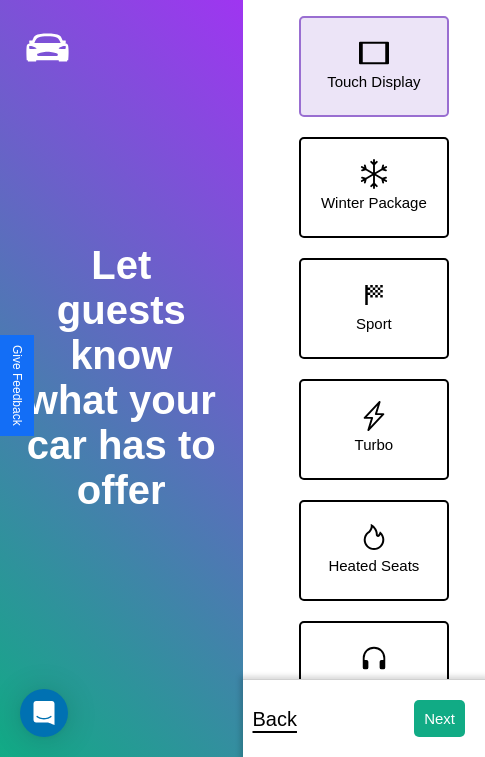 click 